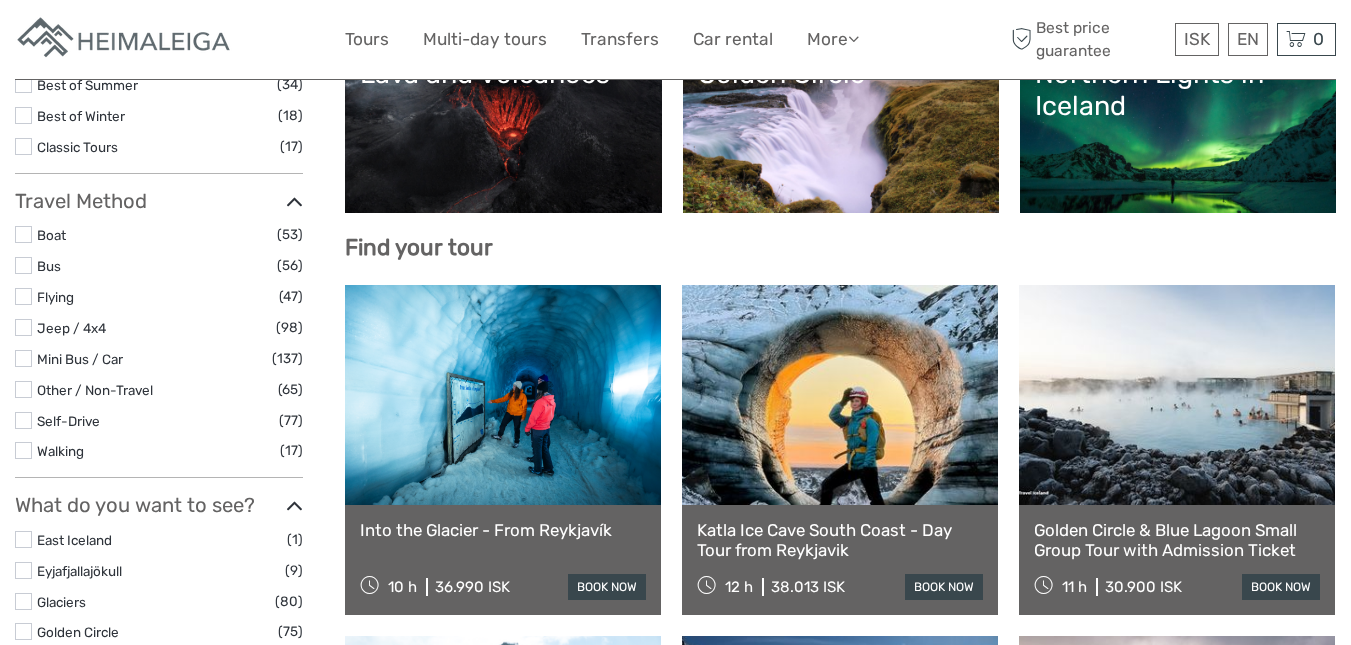 scroll, scrollTop: 520, scrollLeft: 0, axis: vertical 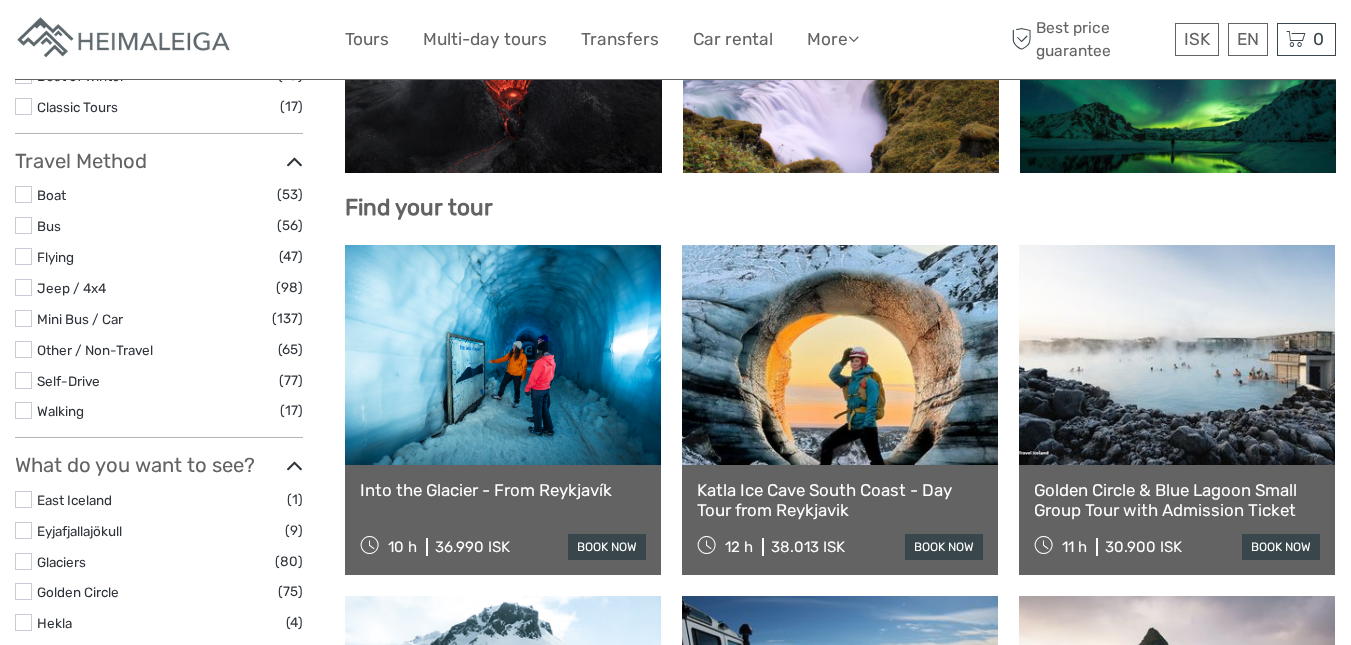 select 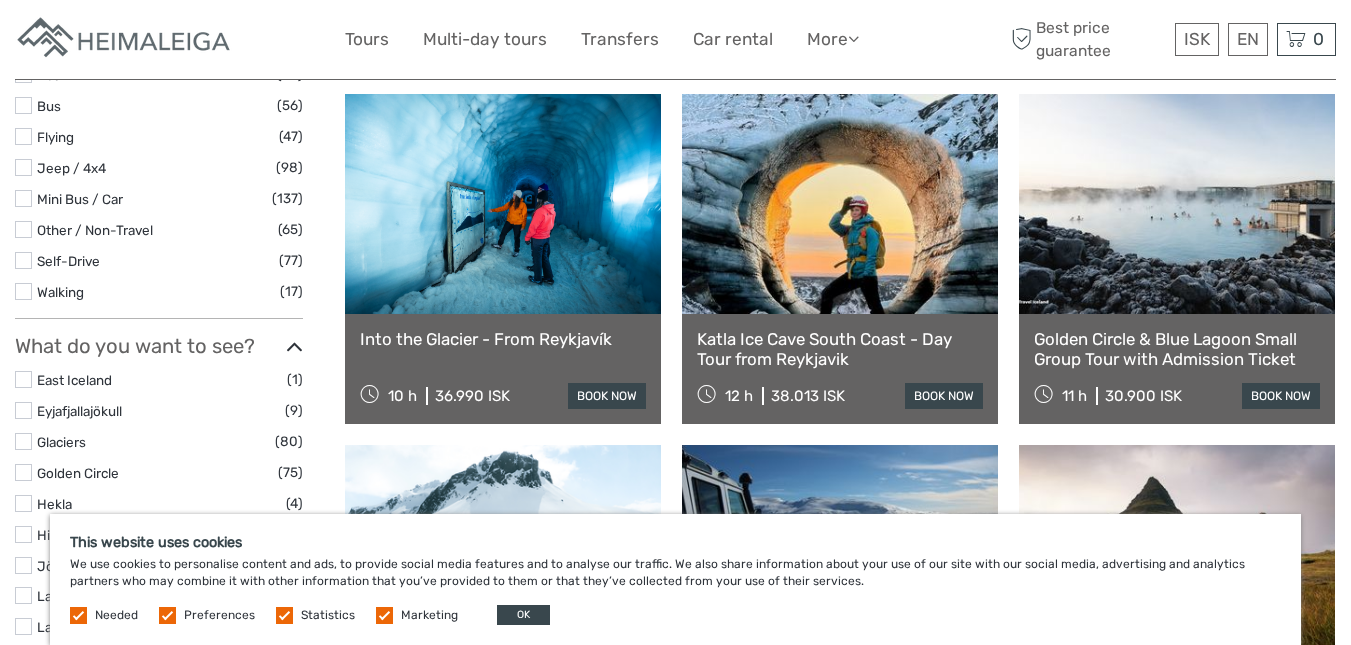 scroll, scrollTop: 711, scrollLeft: 0, axis: vertical 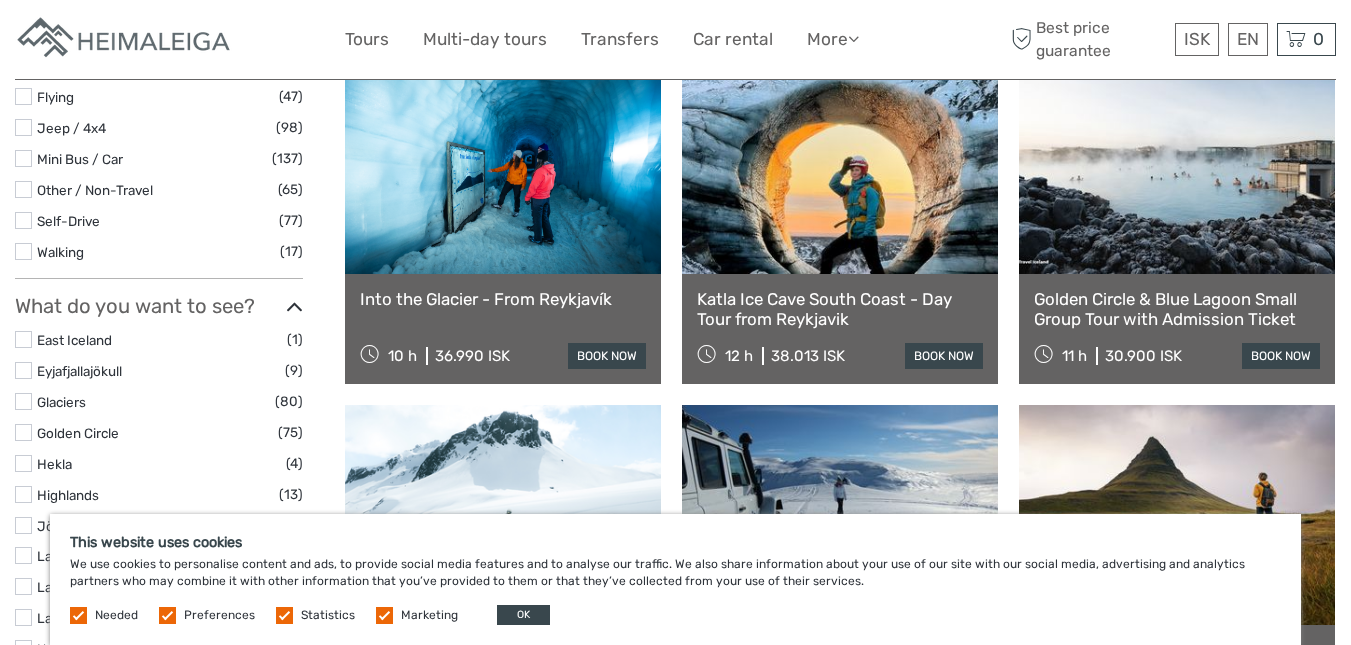 click at bounding box center (384, 615) 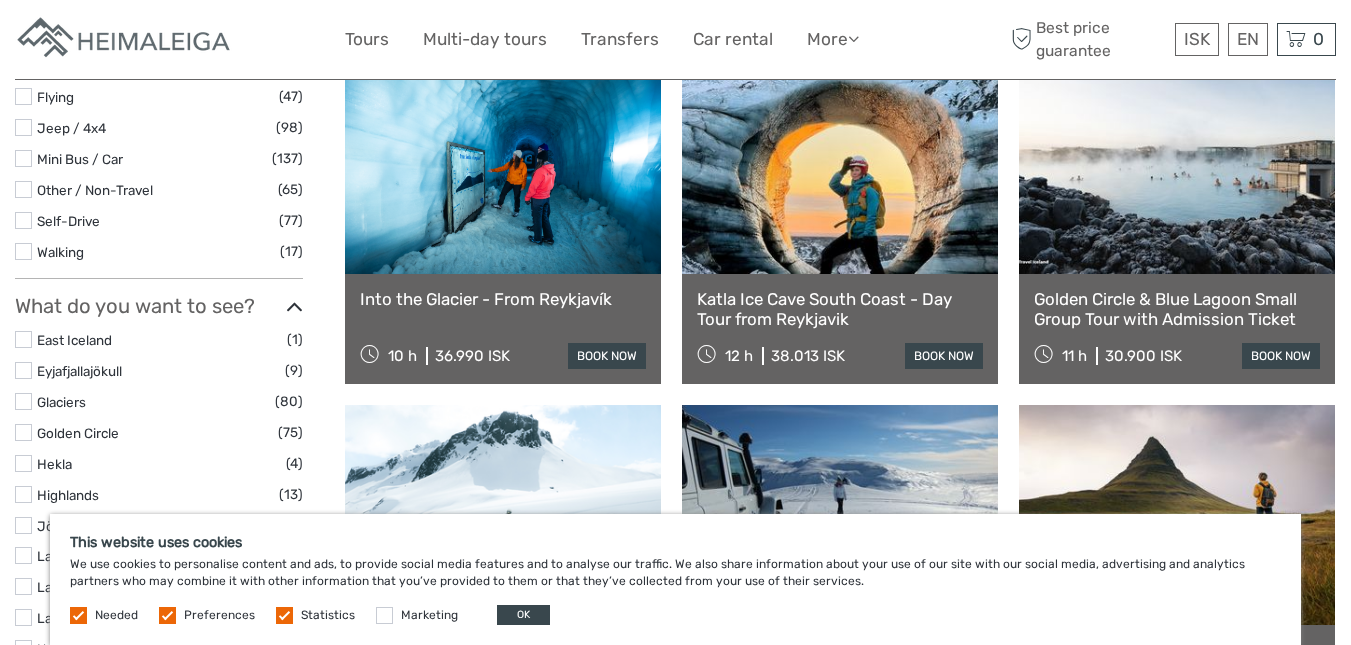 click at bounding box center (284, 615) 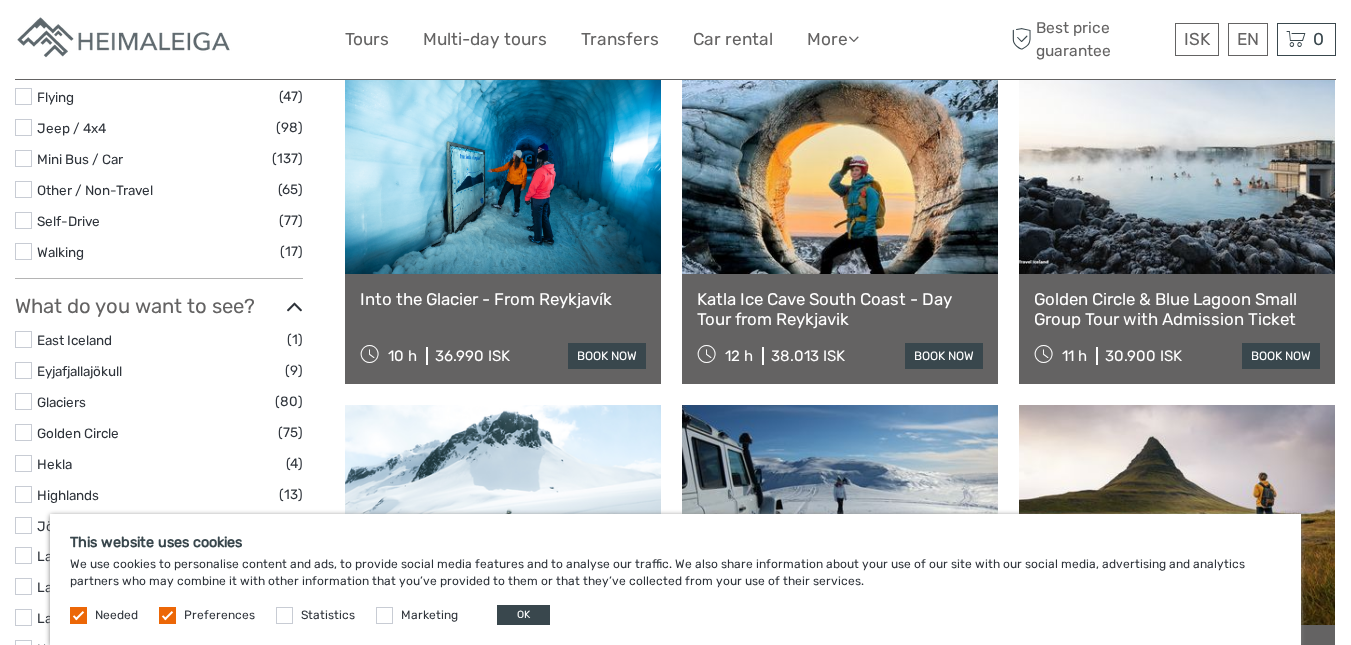 click at bounding box center [167, 615] 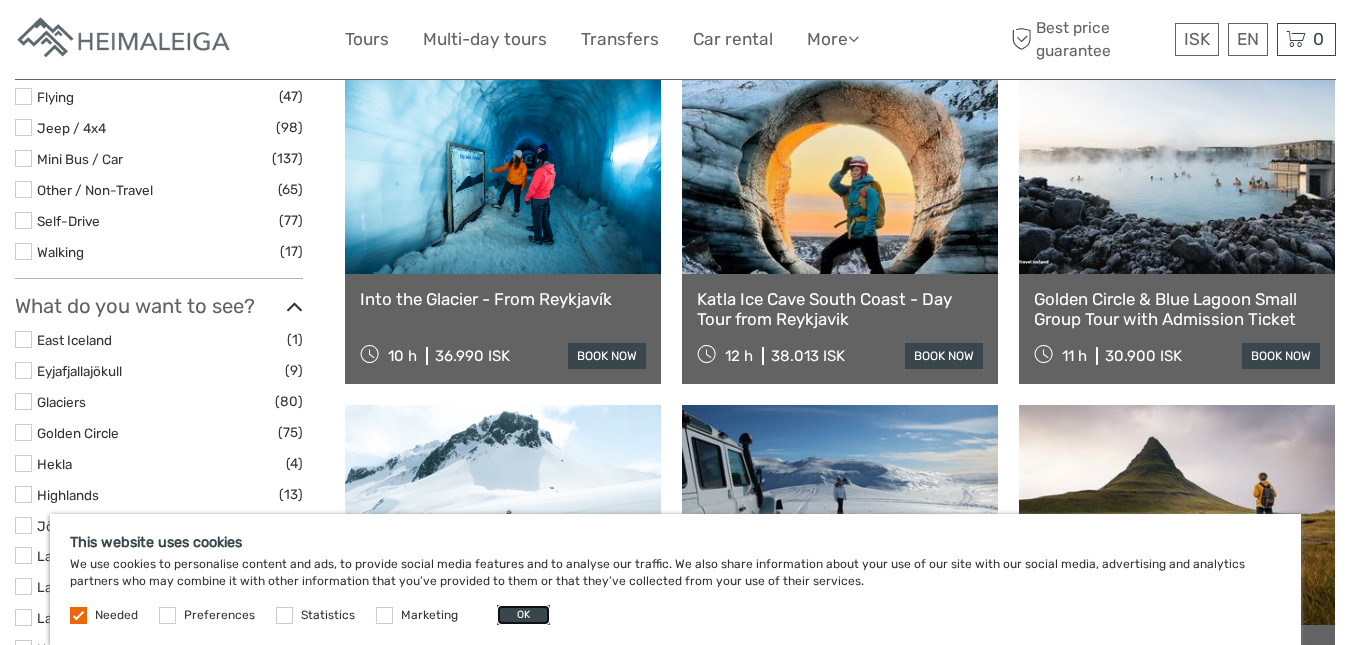 click on "OK" at bounding box center [523, 615] 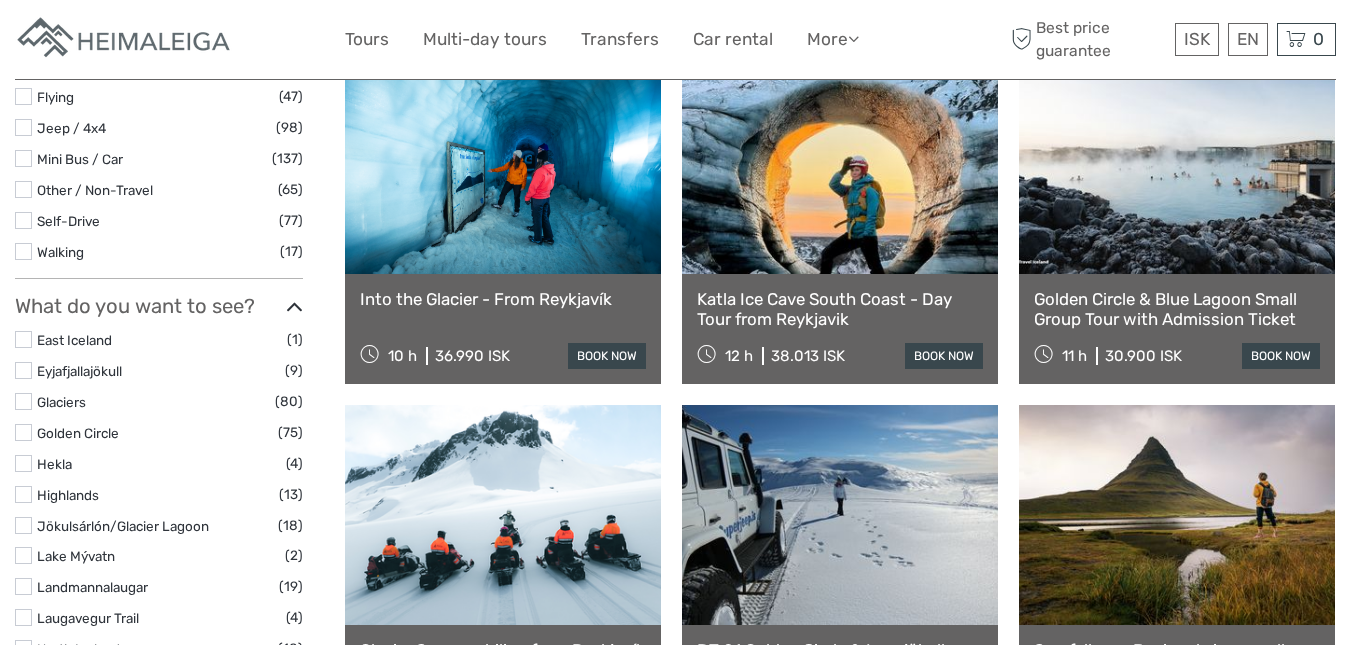 click at bounding box center [23, 494] 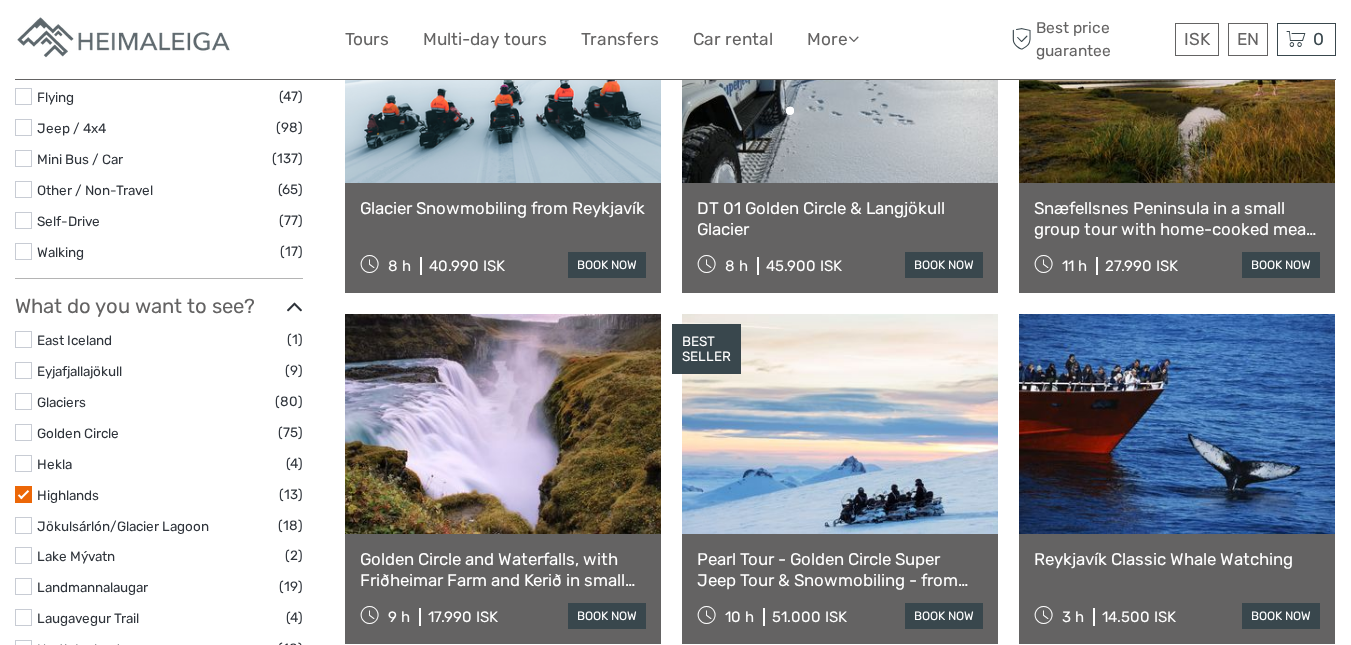 scroll, scrollTop: 114, scrollLeft: 0, axis: vertical 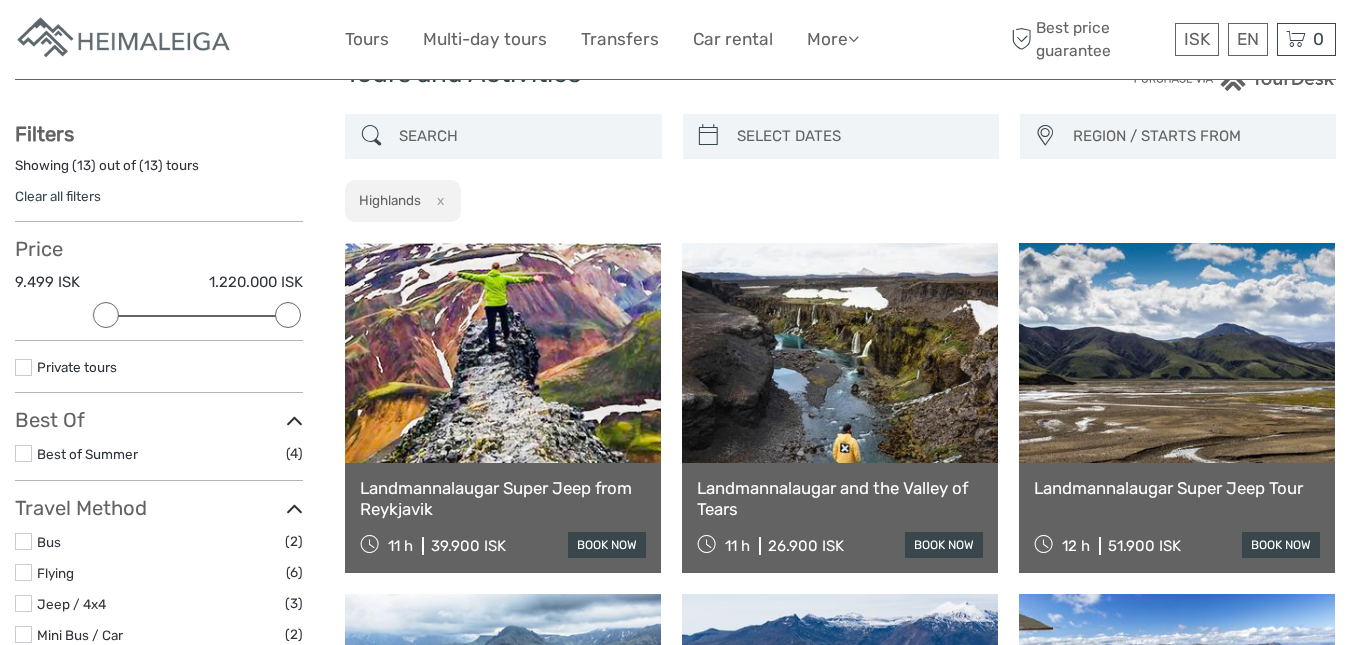 type on "03/08/2025" 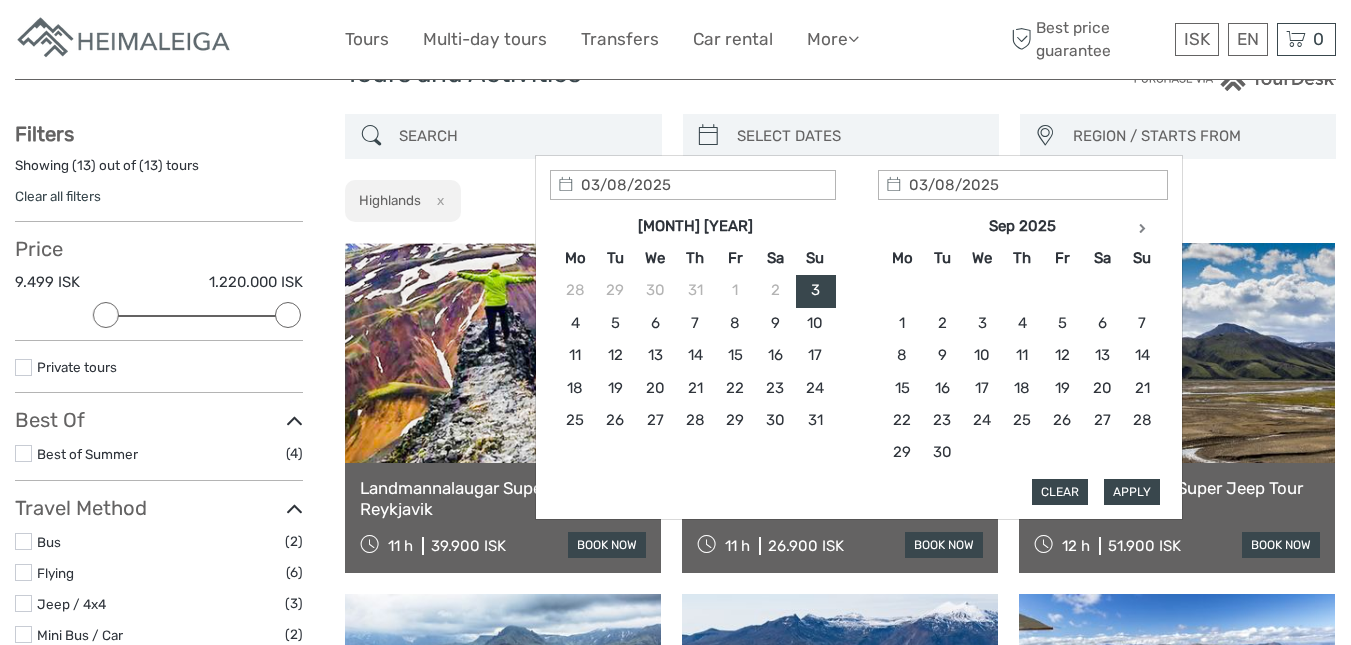 click at bounding box center [859, 136] 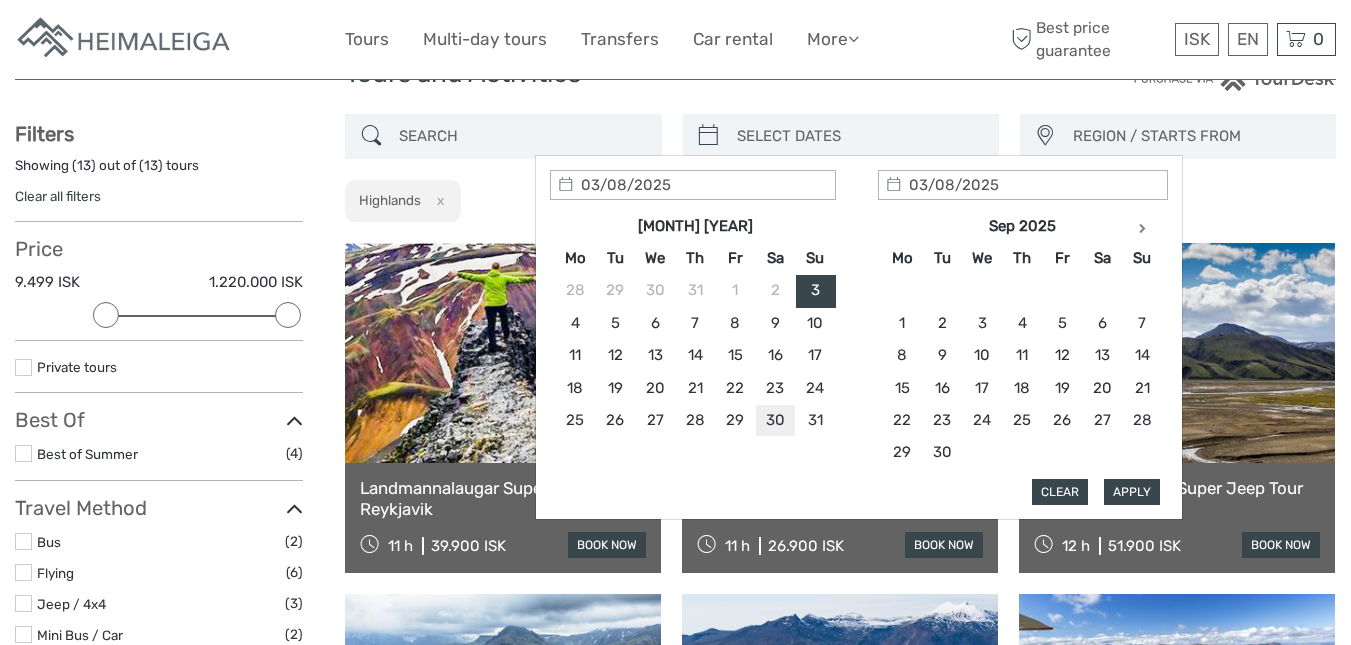 type on "30/08/2025" 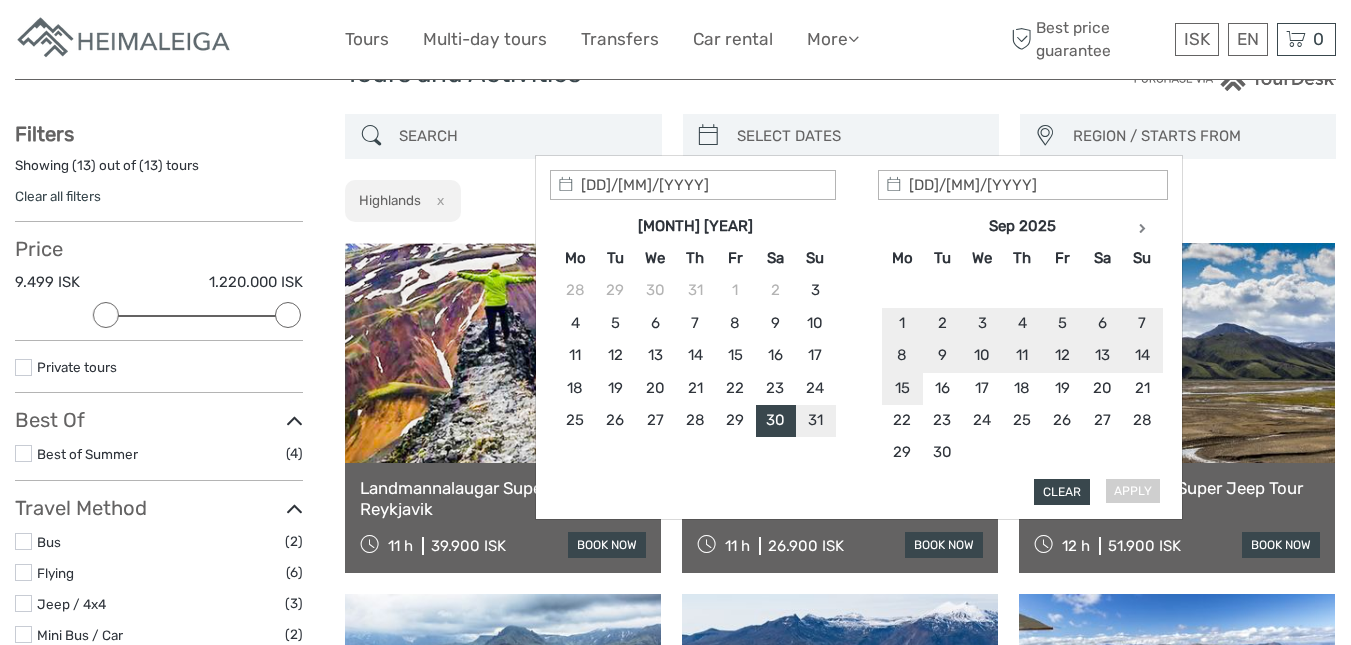 type on "24/09/2025" 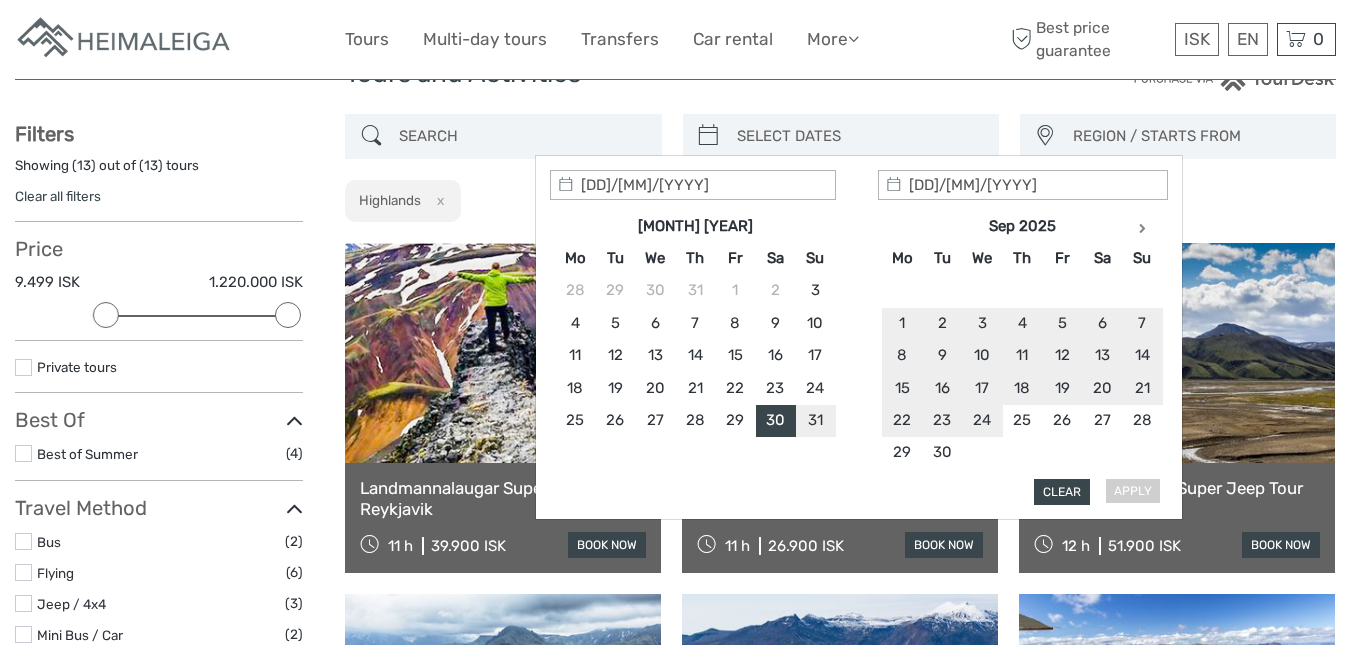 click on "Clear" at bounding box center (1062, 492) 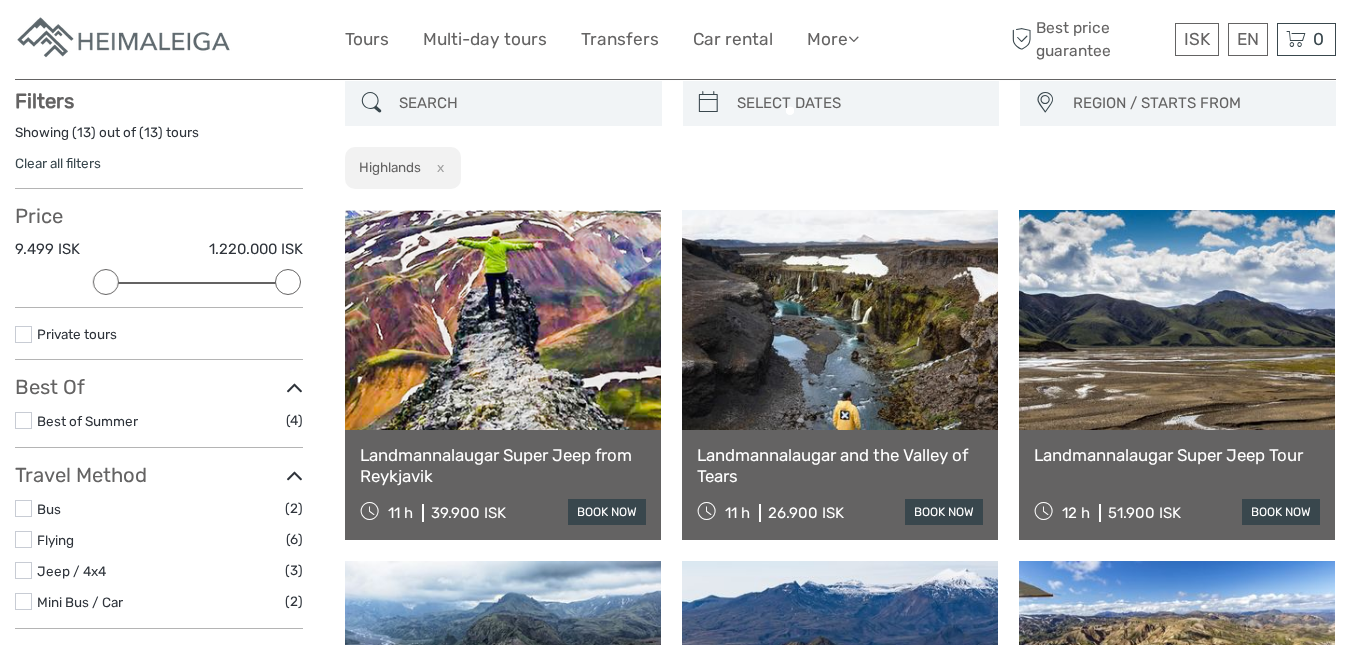 scroll, scrollTop: 114, scrollLeft: 0, axis: vertical 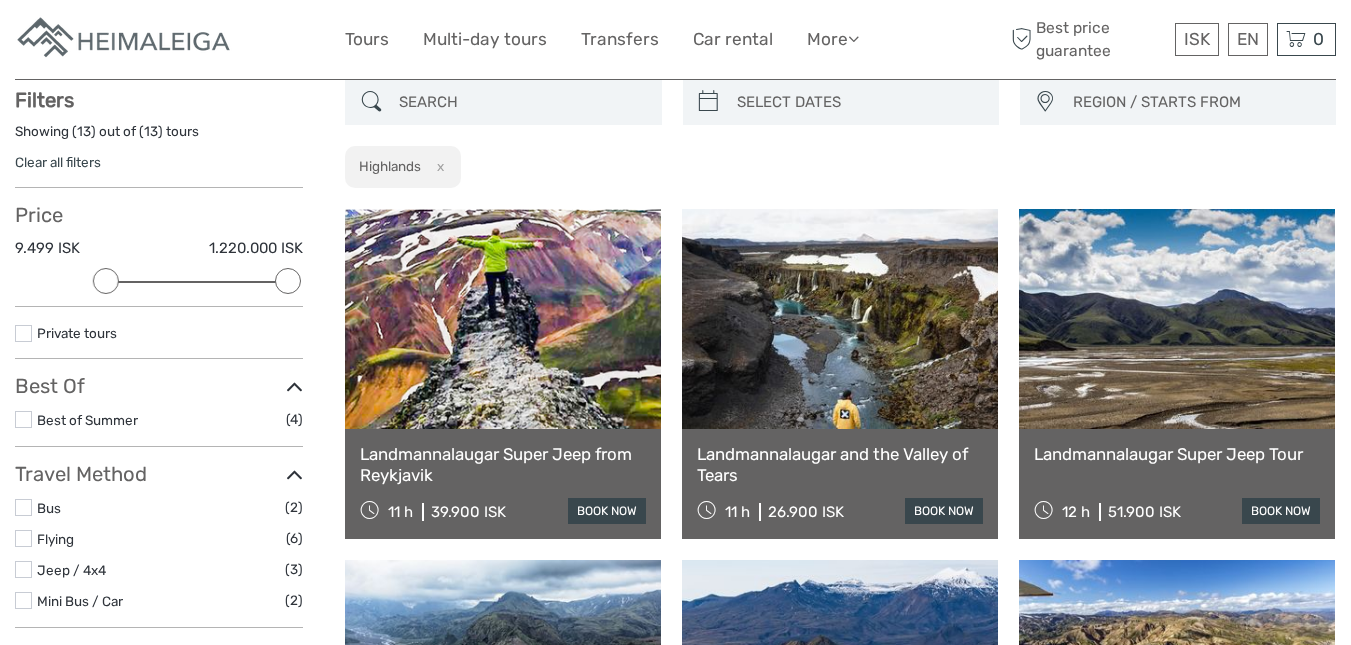 type on "03/08/2025" 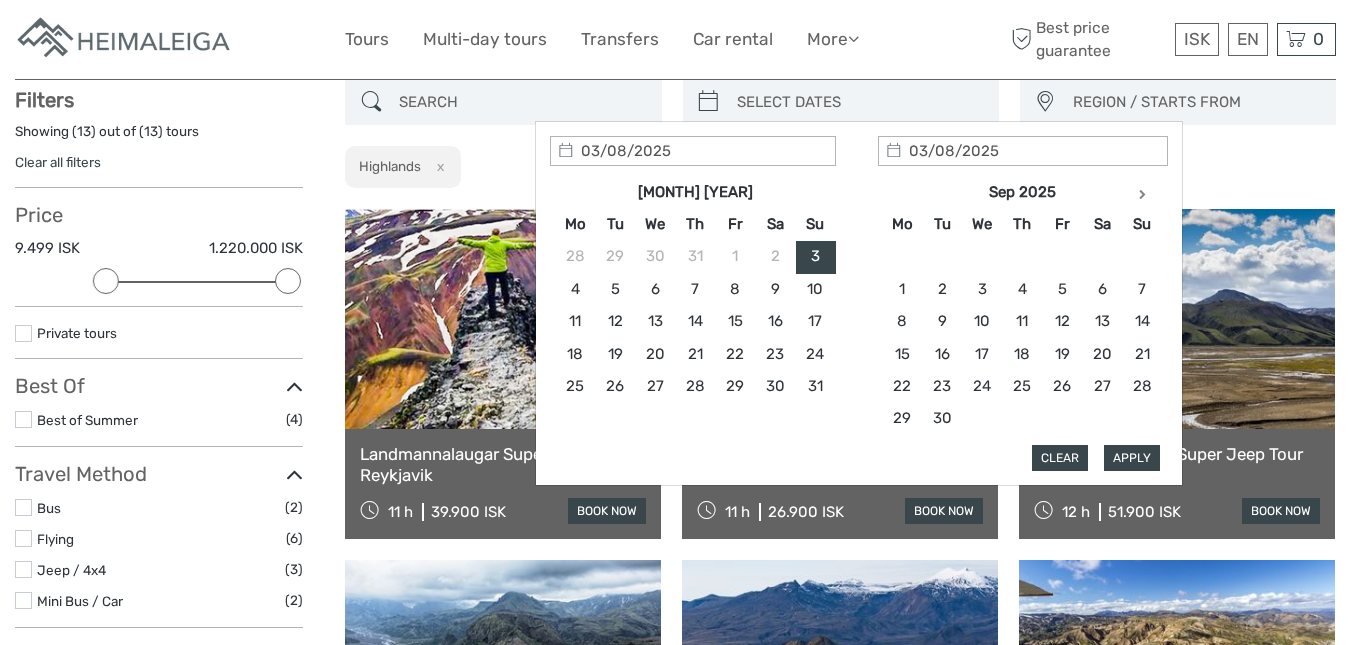 click at bounding box center [859, 102] 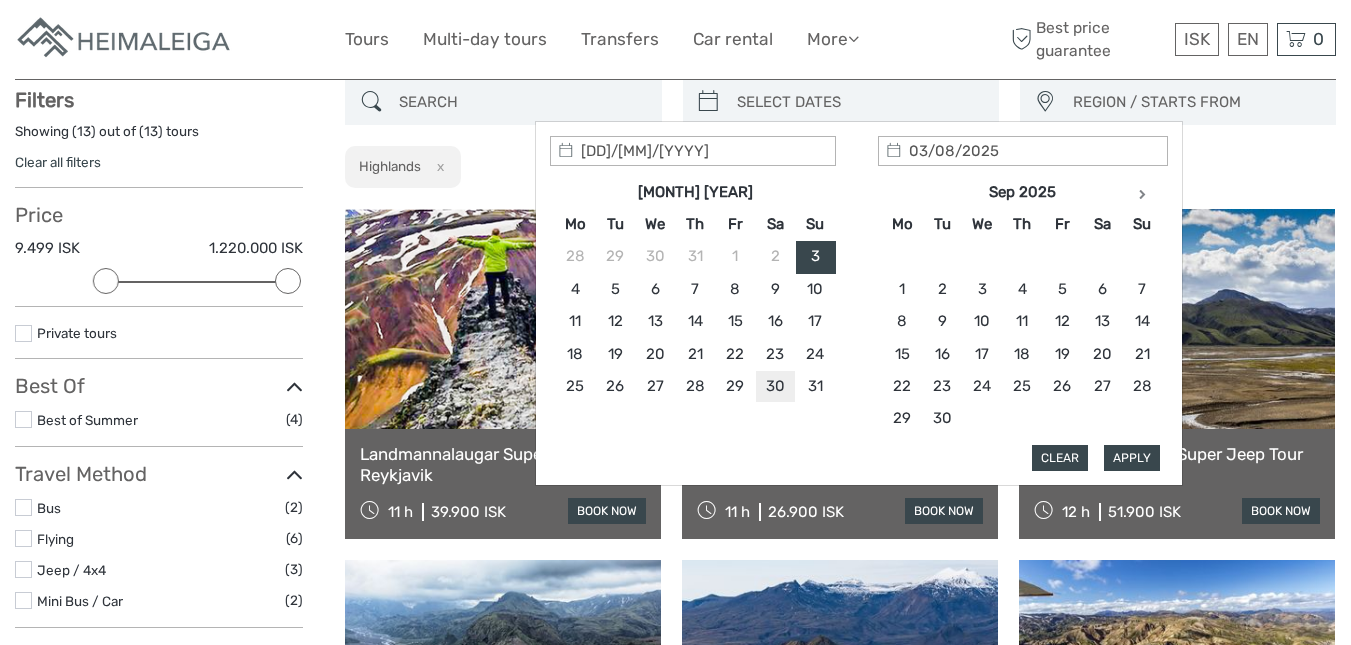 type on "30/08/2025" 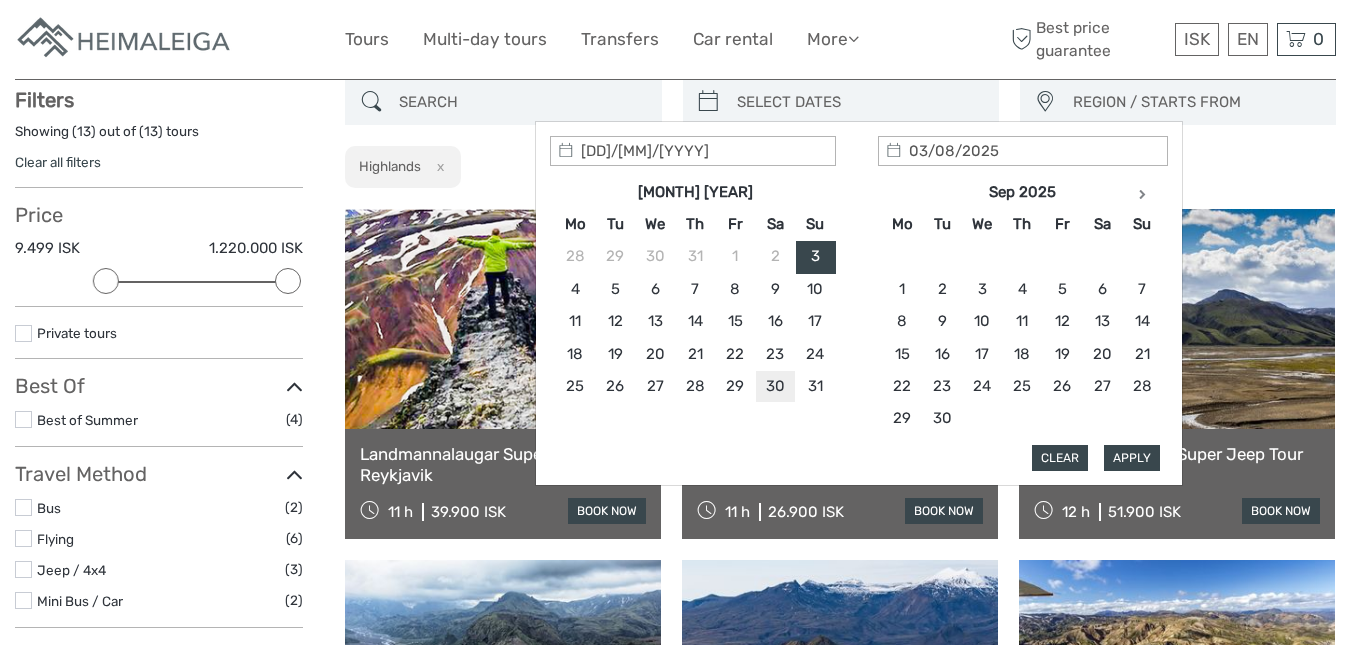 type on "30/08/2025" 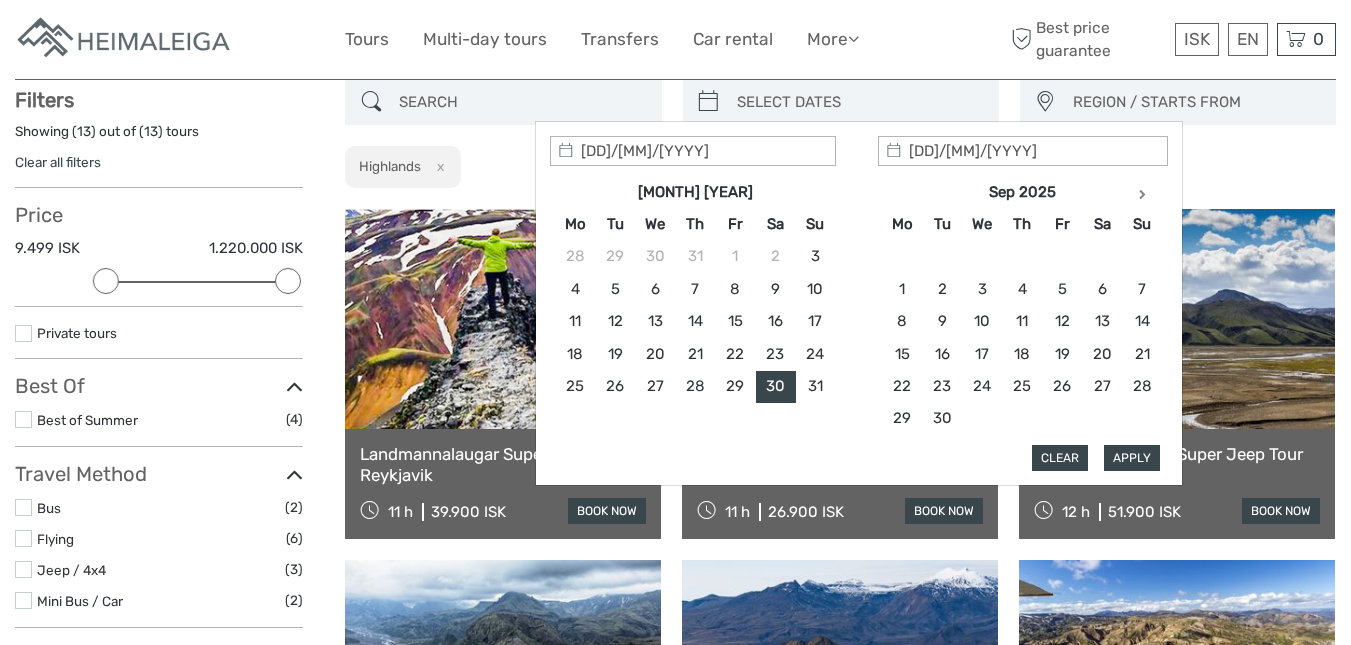 type on "30/08/2025" 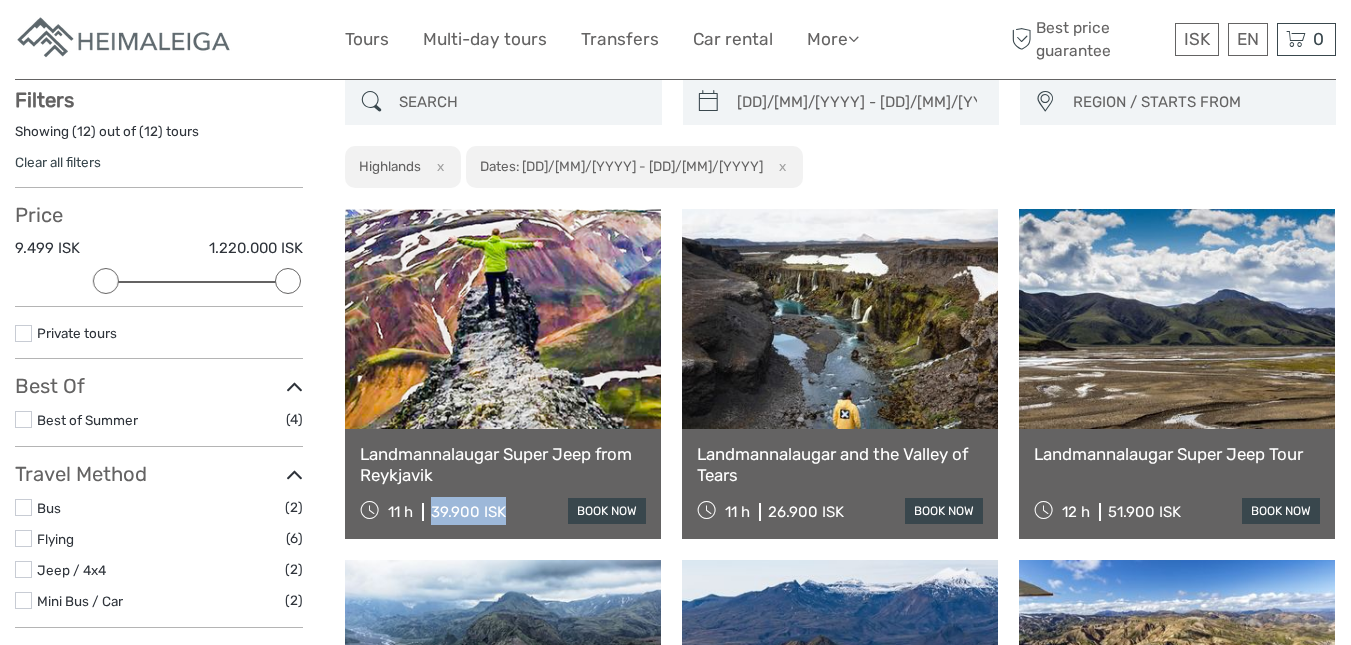 drag, startPoint x: 431, startPoint y: 510, endPoint x: 507, endPoint y: 513, distance: 76.05919 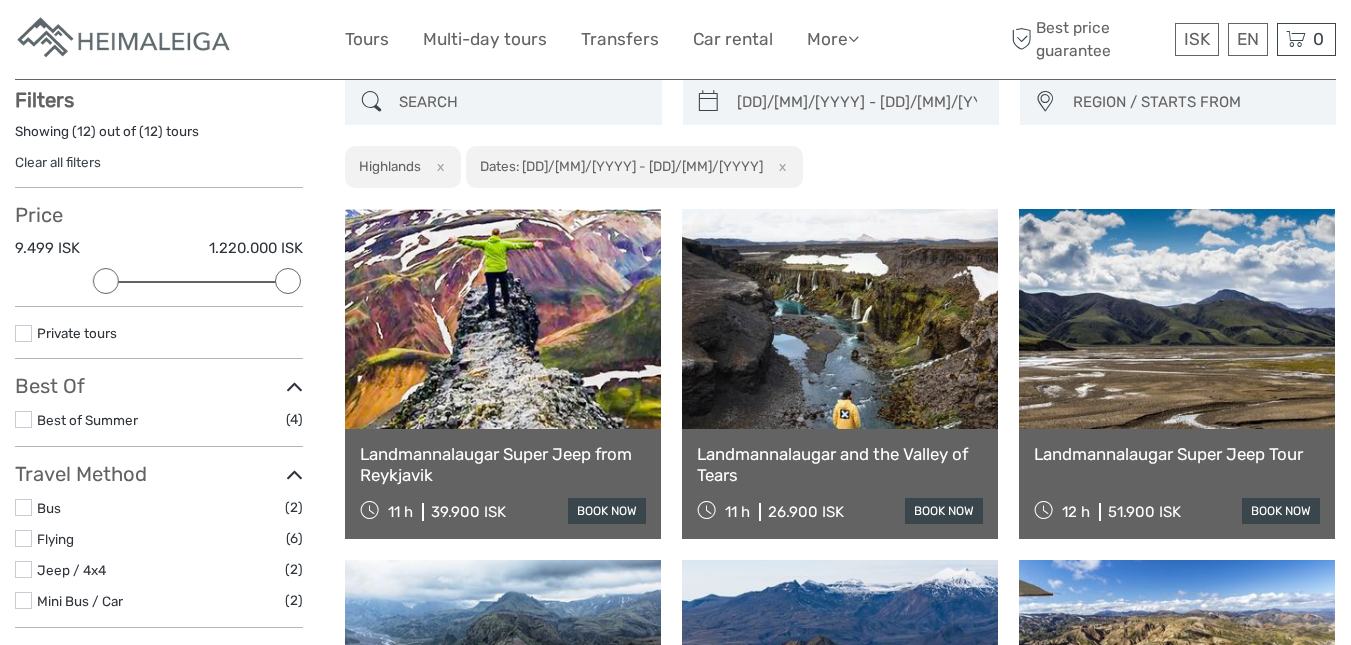 click on "11 h
39.900 ISK
book now" at bounding box center (503, 511) 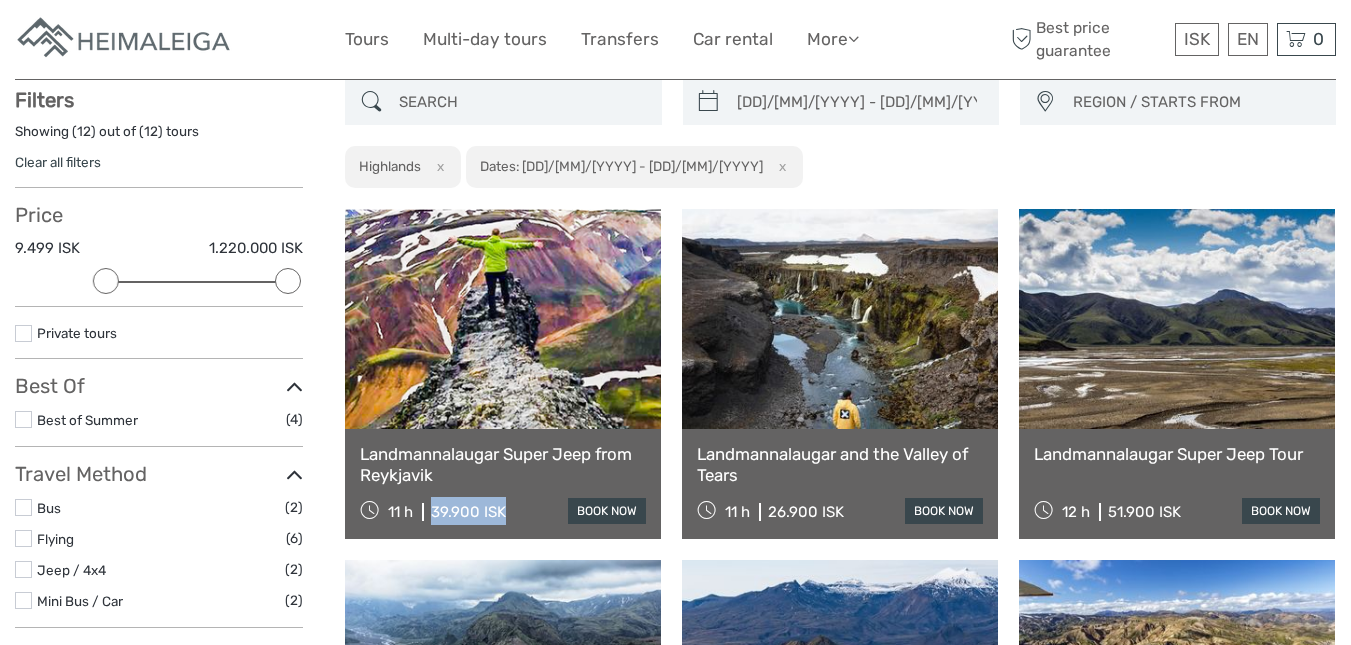 drag, startPoint x: 431, startPoint y: 512, endPoint x: 506, endPoint y: 518, distance: 75.23962 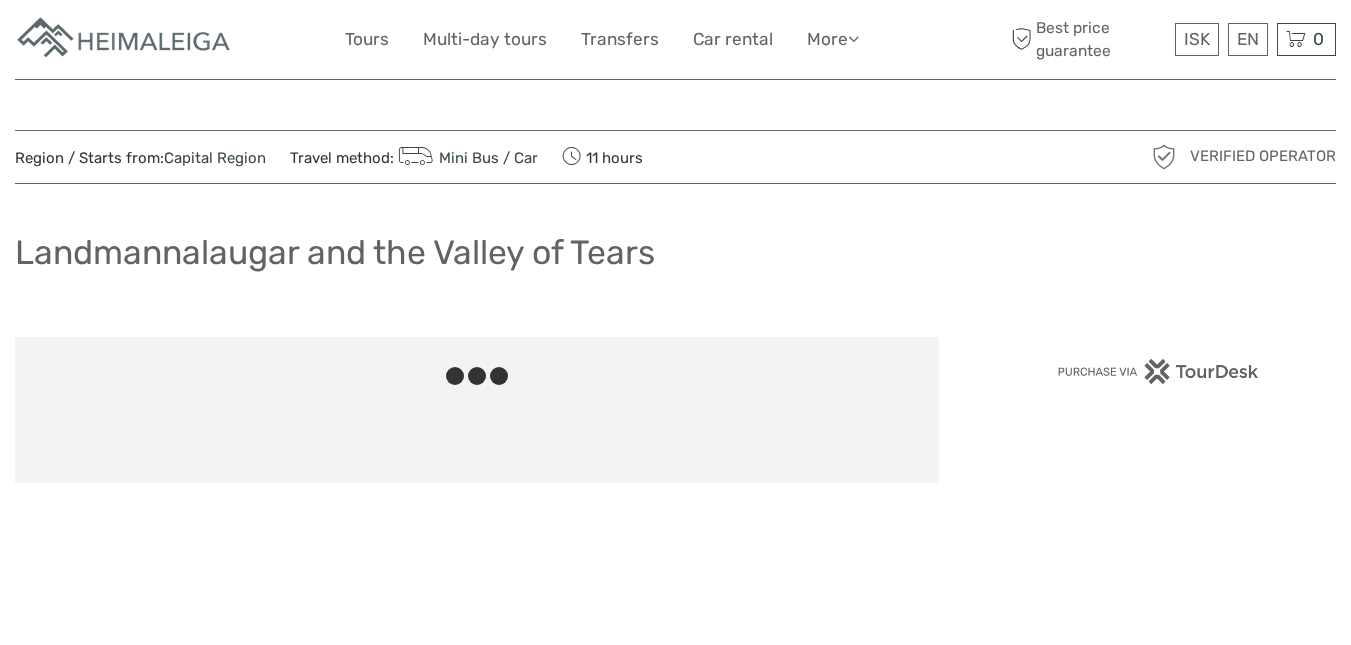 scroll, scrollTop: 0, scrollLeft: 0, axis: both 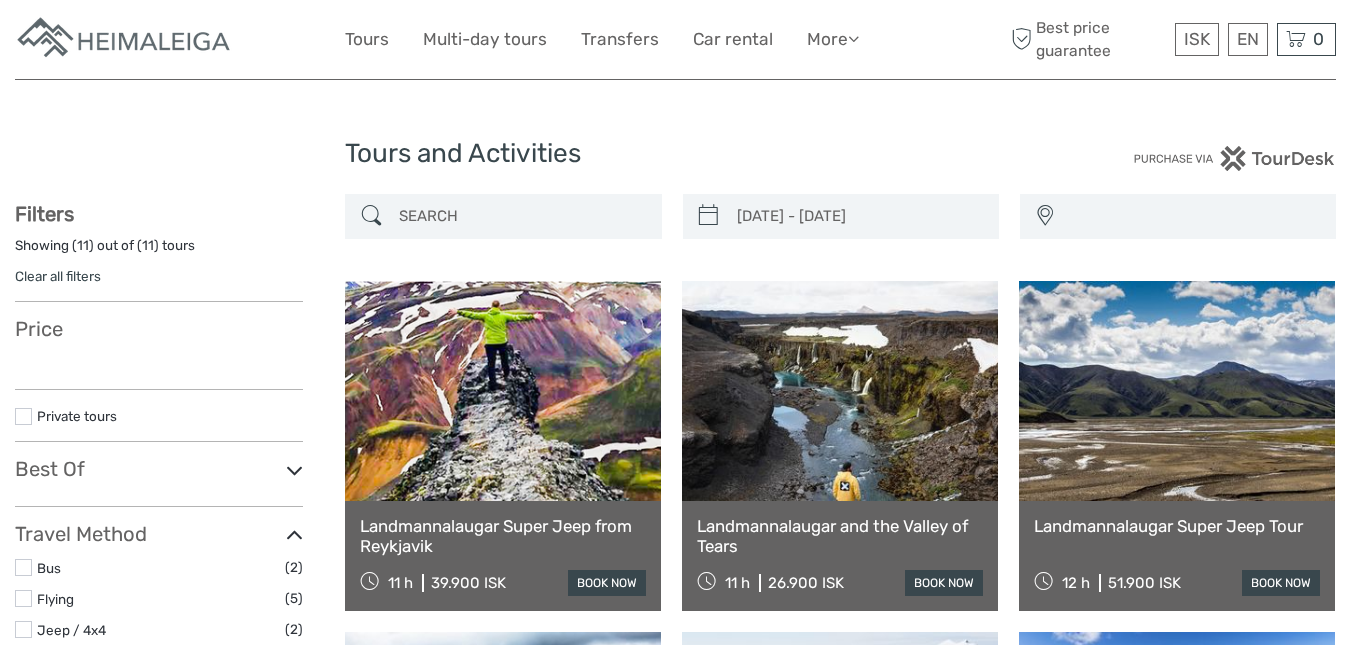 select 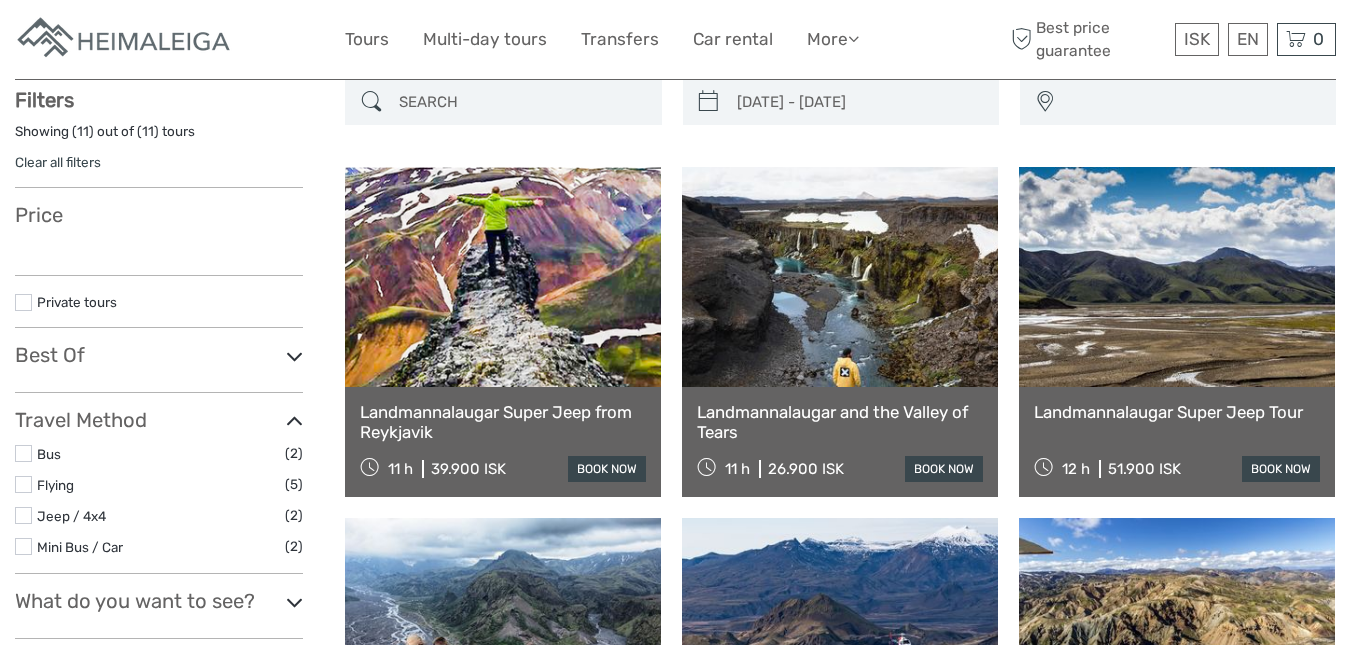 type on "[DATE]  -  [DATE]" 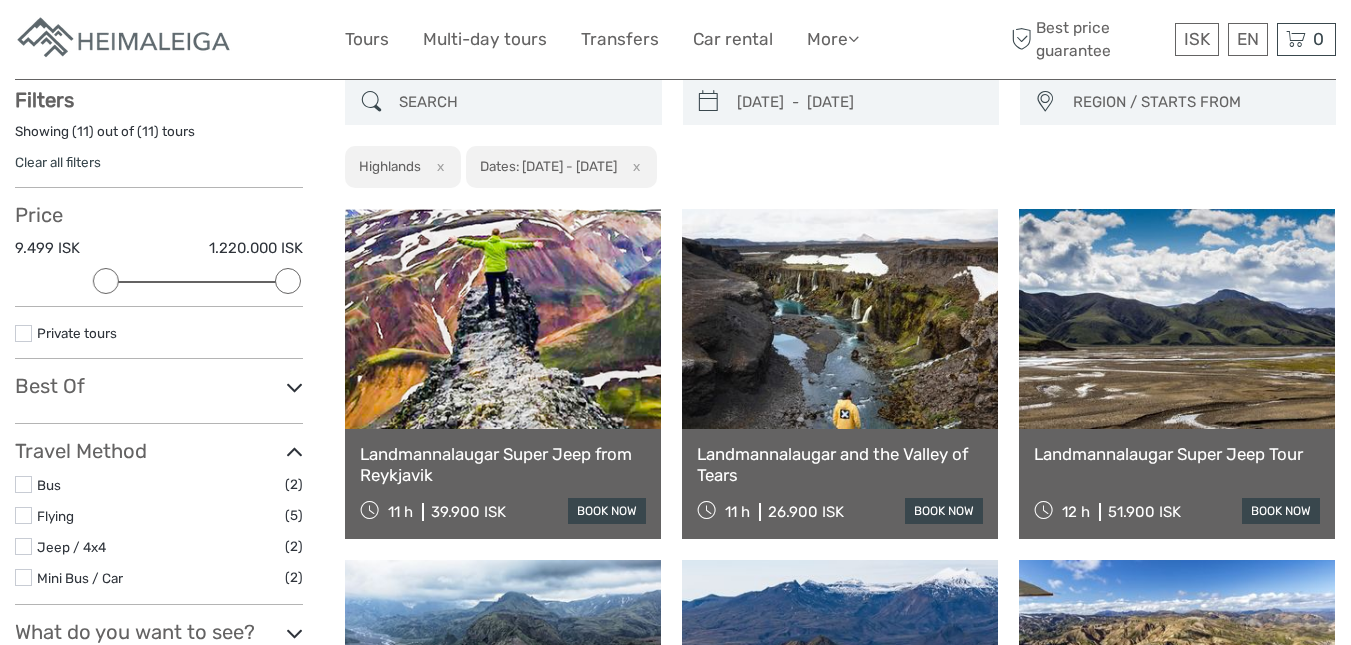 scroll, scrollTop: 0, scrollLeft: 0, axis: both 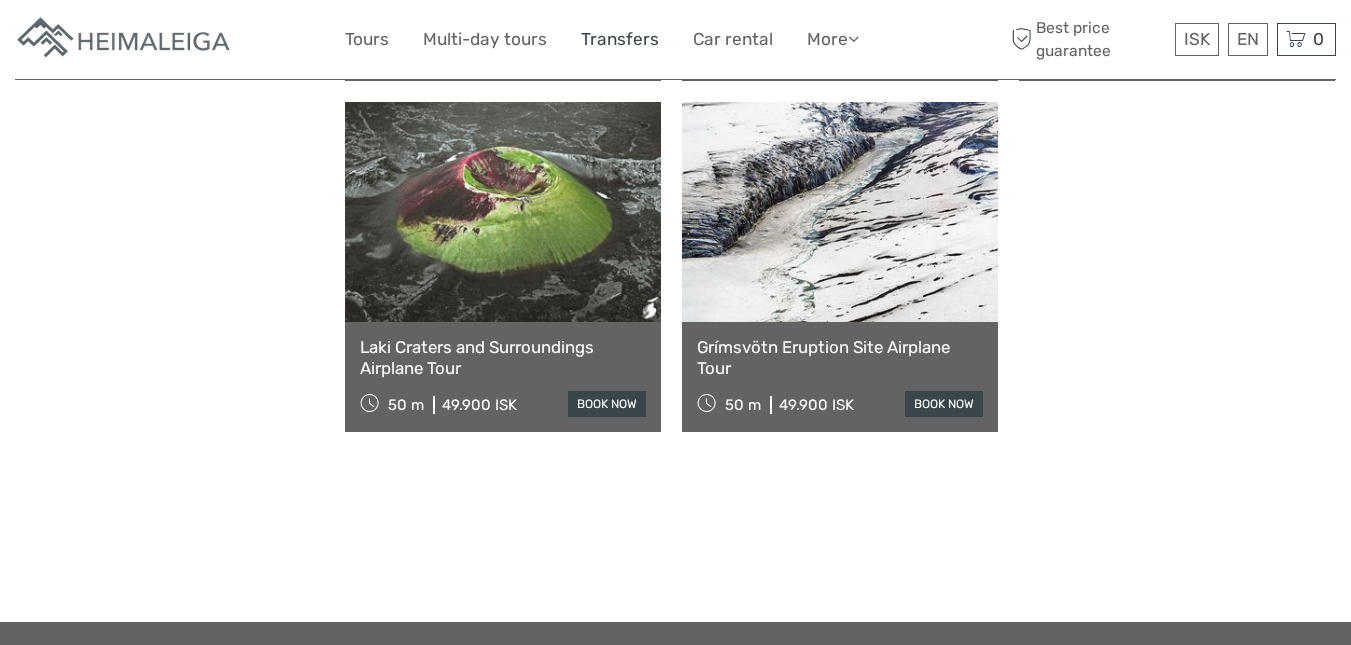 click on "Transfers" at bounding box center (620, 39) 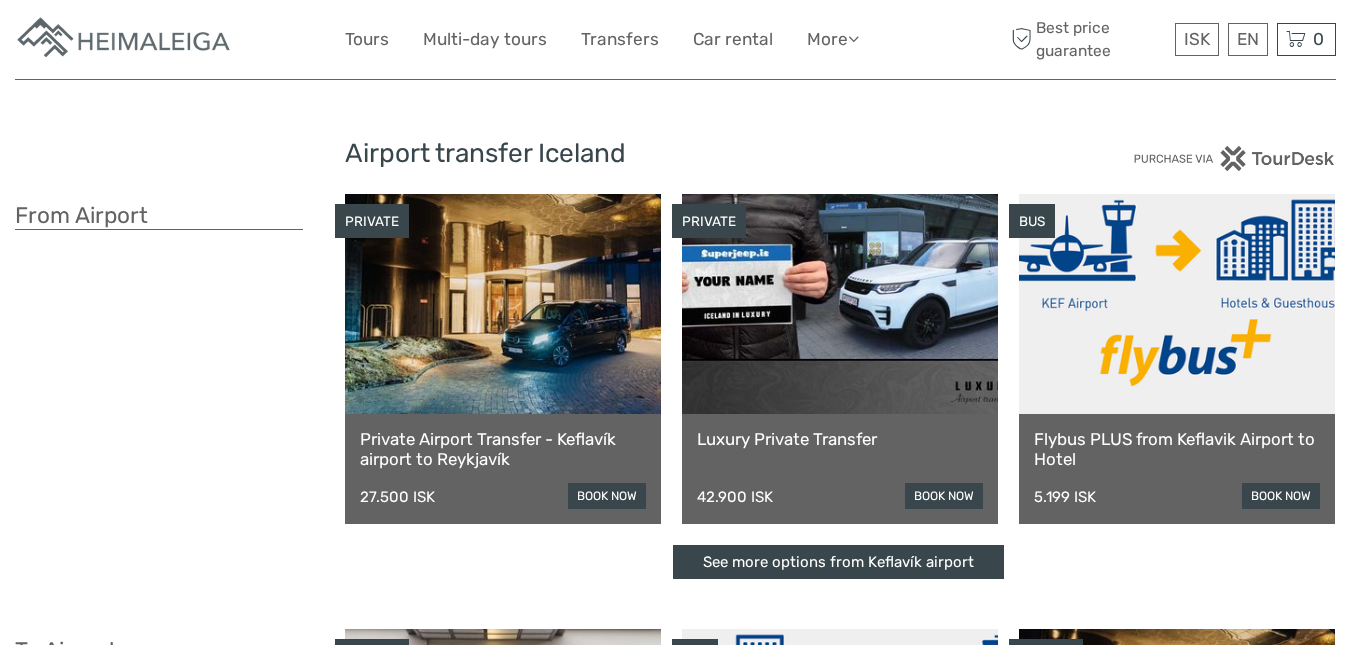 scroll, scrollTop: 0, scrollLeft: 0, axis: both 